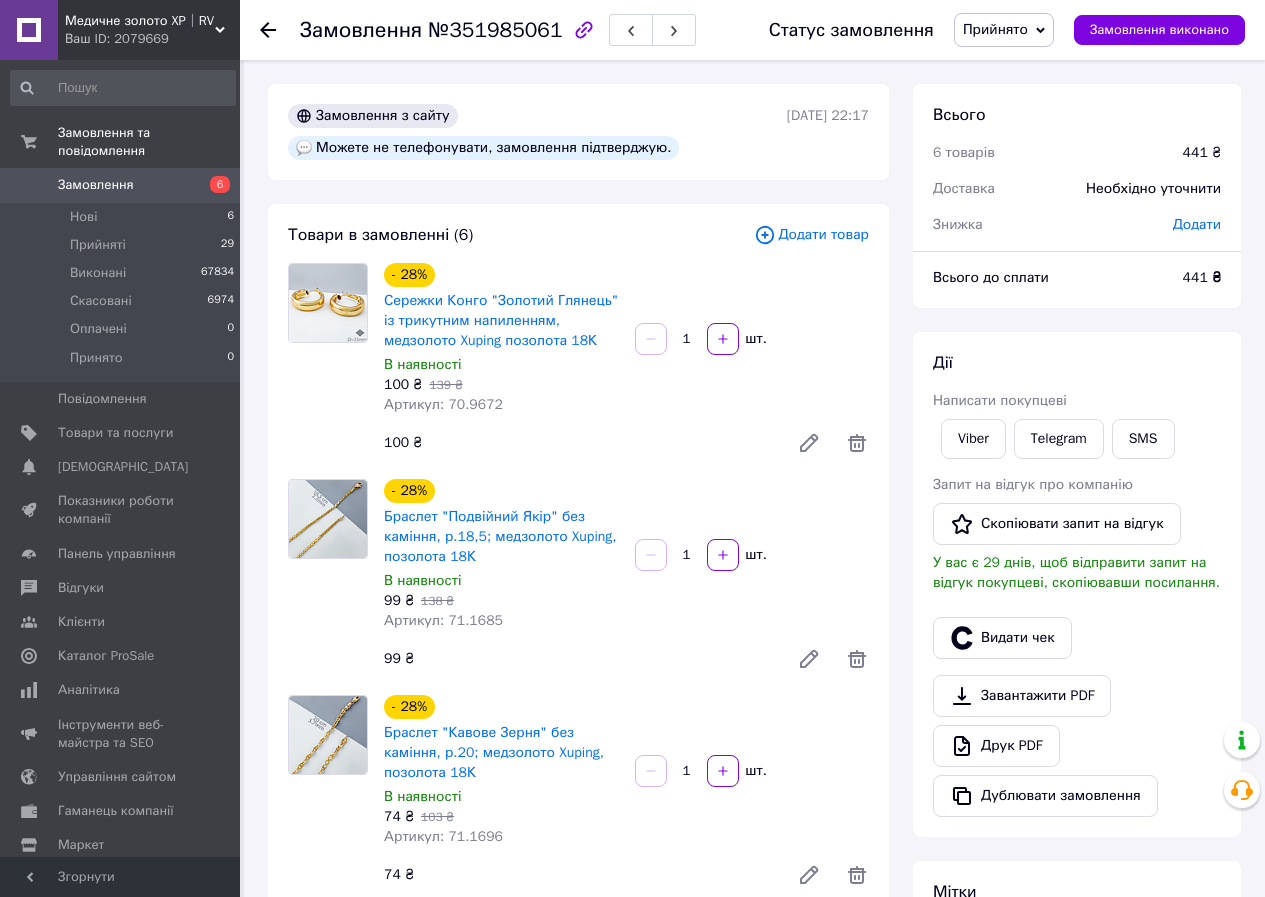 scroll, scrollTop: 0, scrollLeft: 0, axis: both 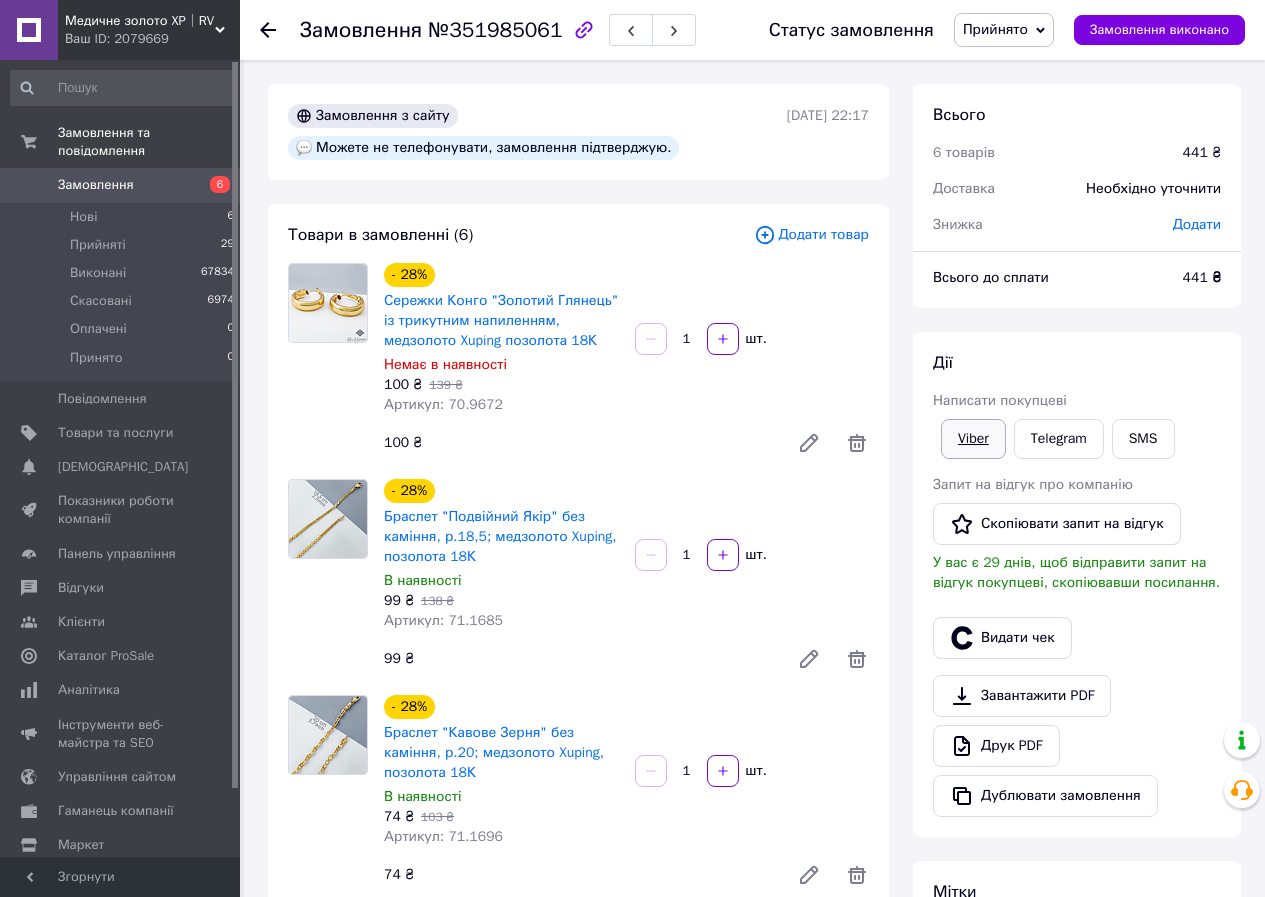 drag, startPoint x: 974, startPoint y: 444, endPoint x: 967, endPoint y: 454, distance: 12.206555 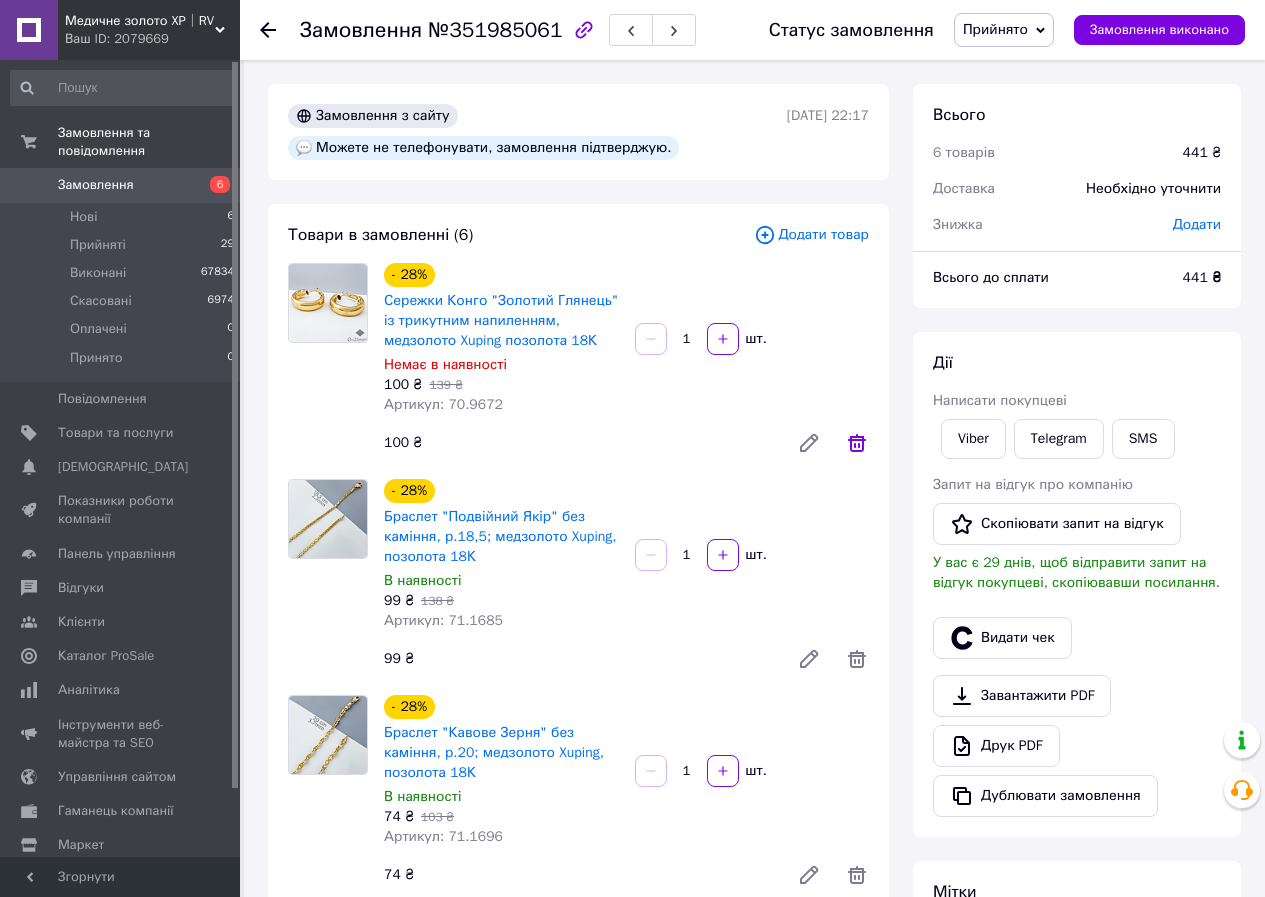 click 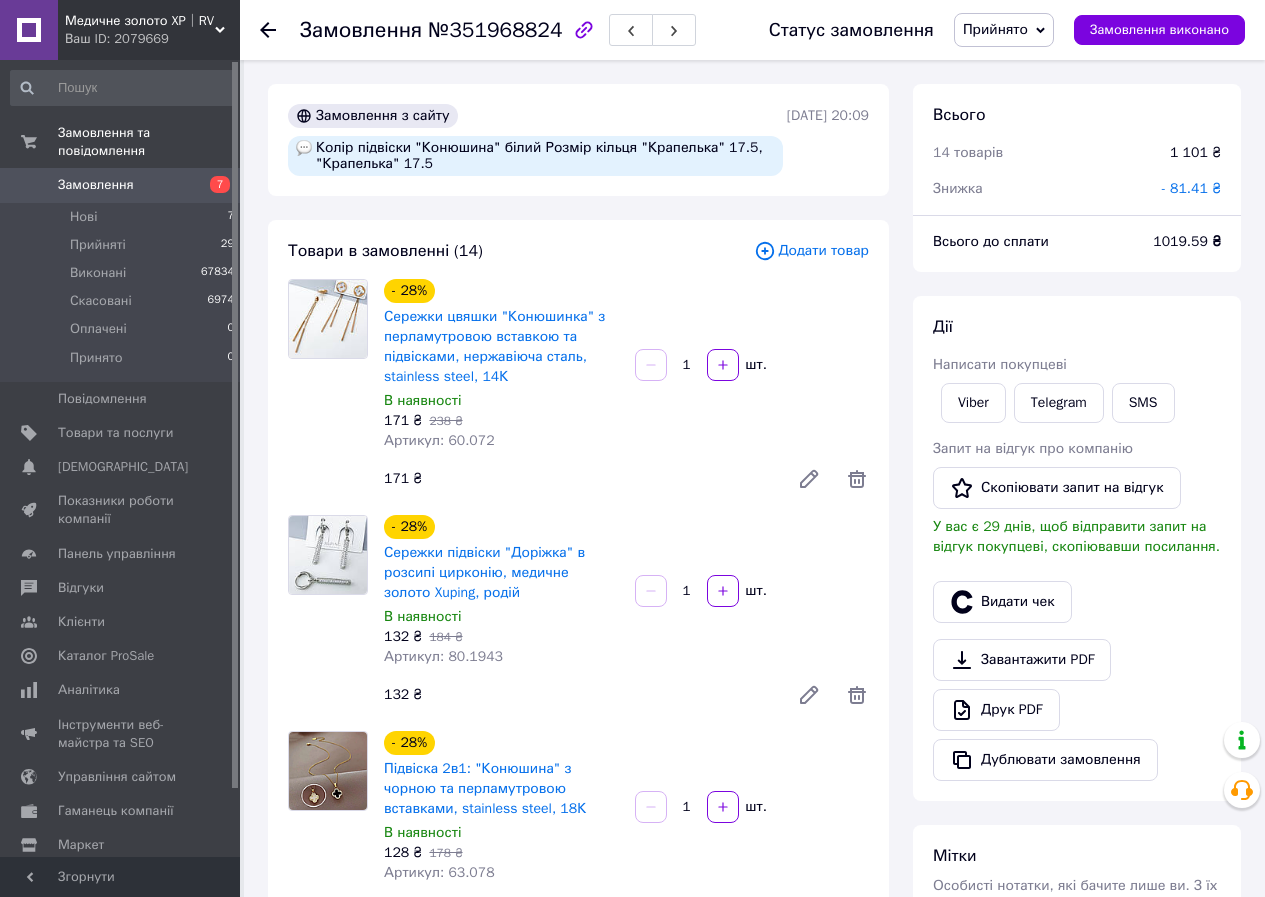scroll, scrollTop: 0, scrollLeft: 0, axis: both 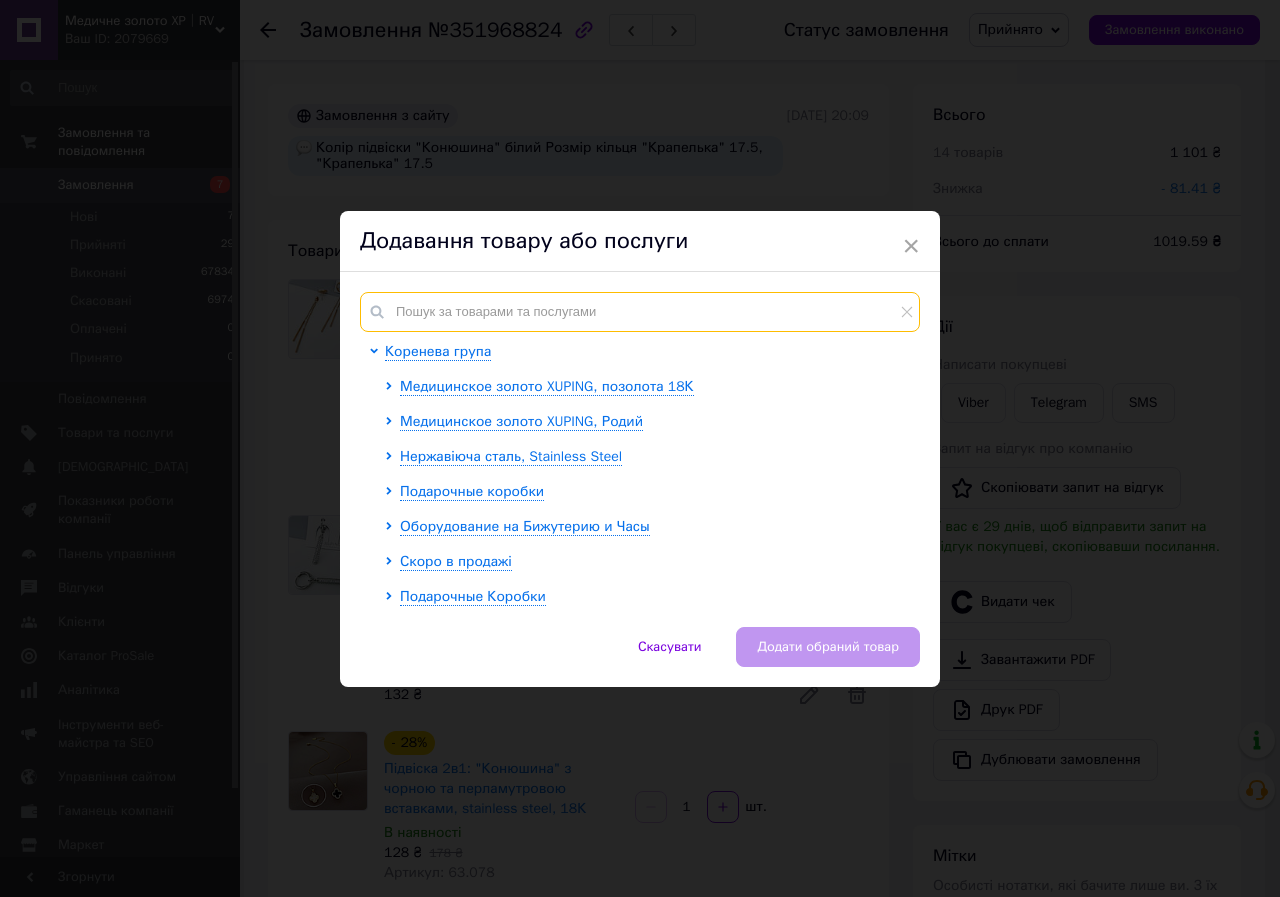 click at bounding box center [640, 312] 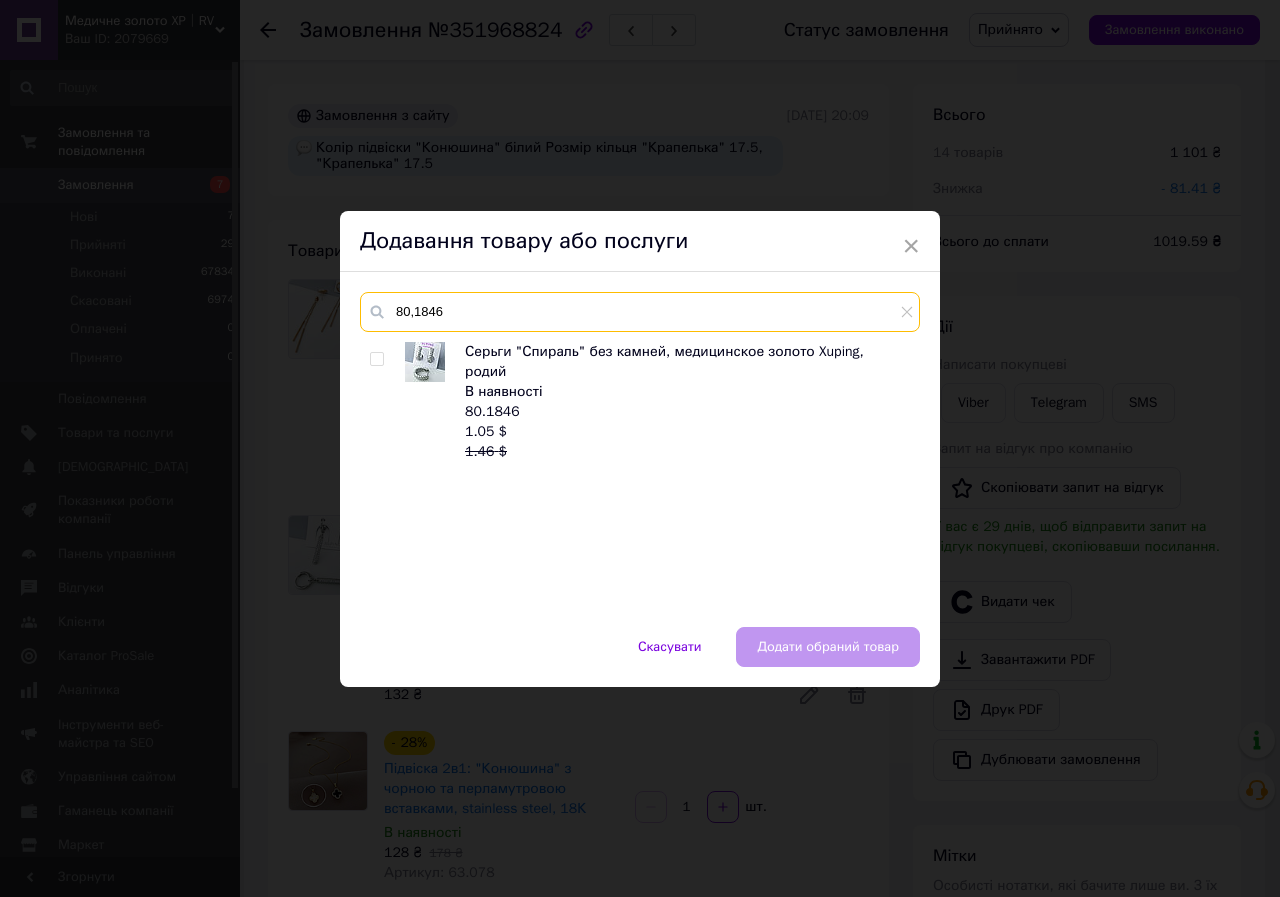 type on "80,1846" 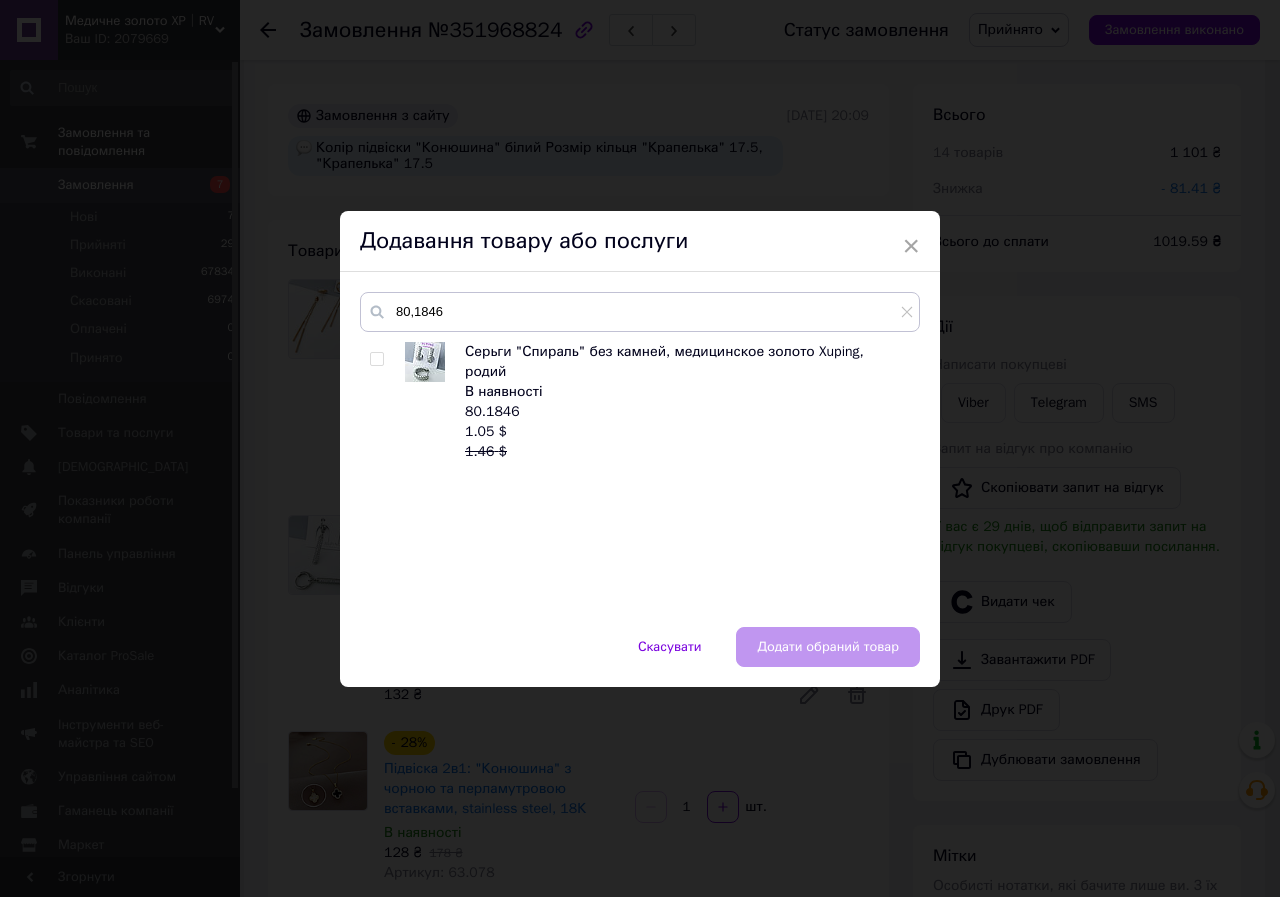click at bounding box center [376, 359] 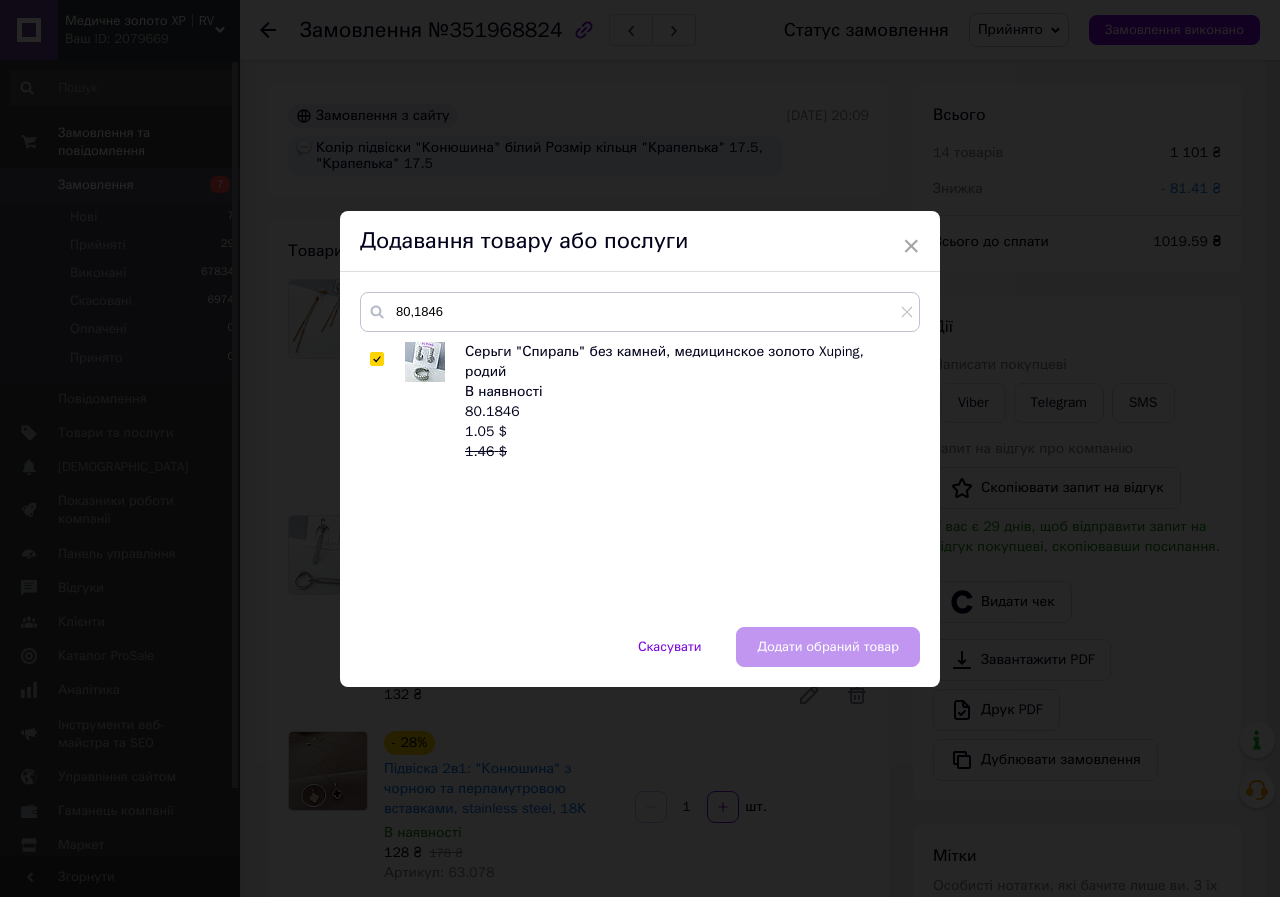 checkbox on "true" 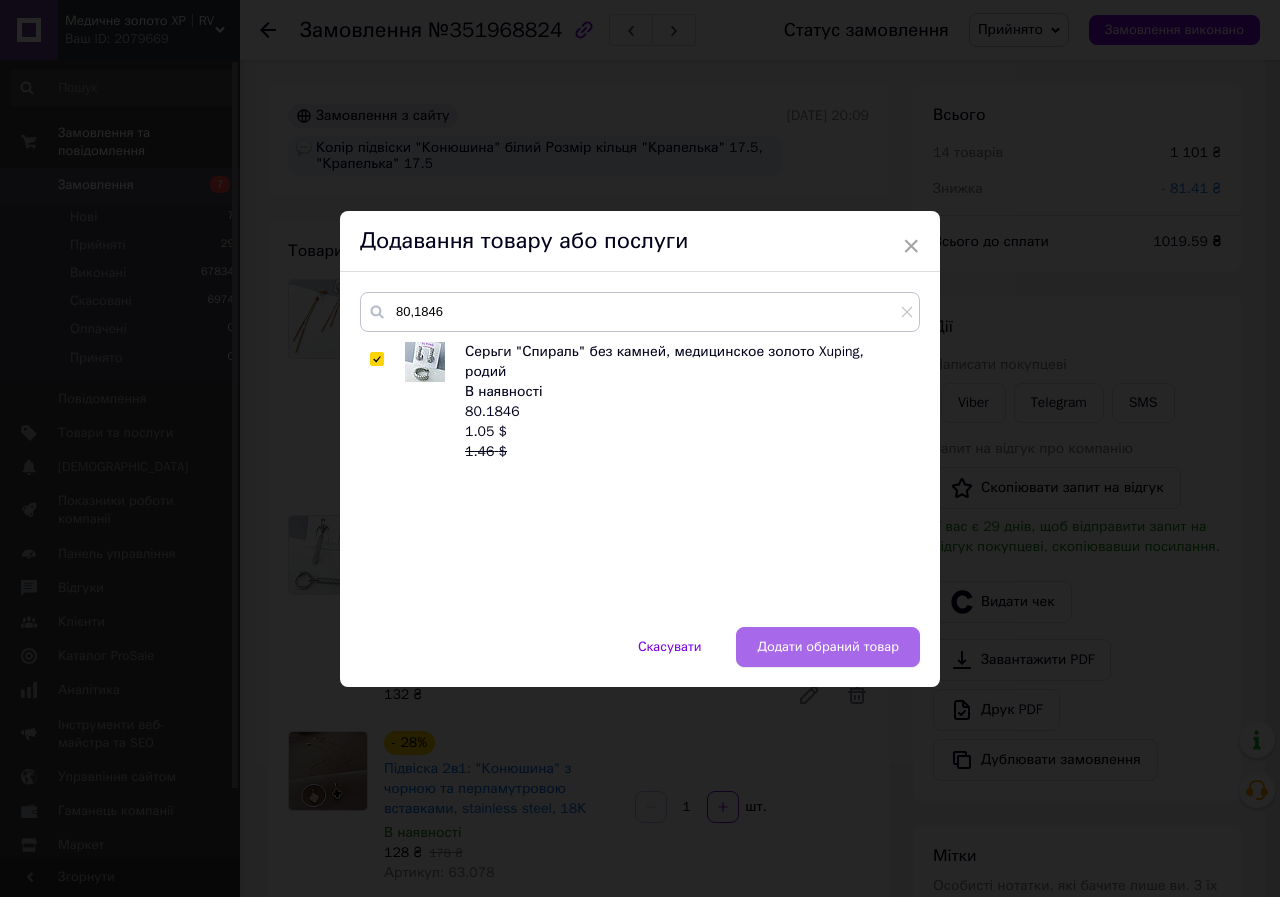 click on "Додати обраний товар" at bounding box center [828, 647] 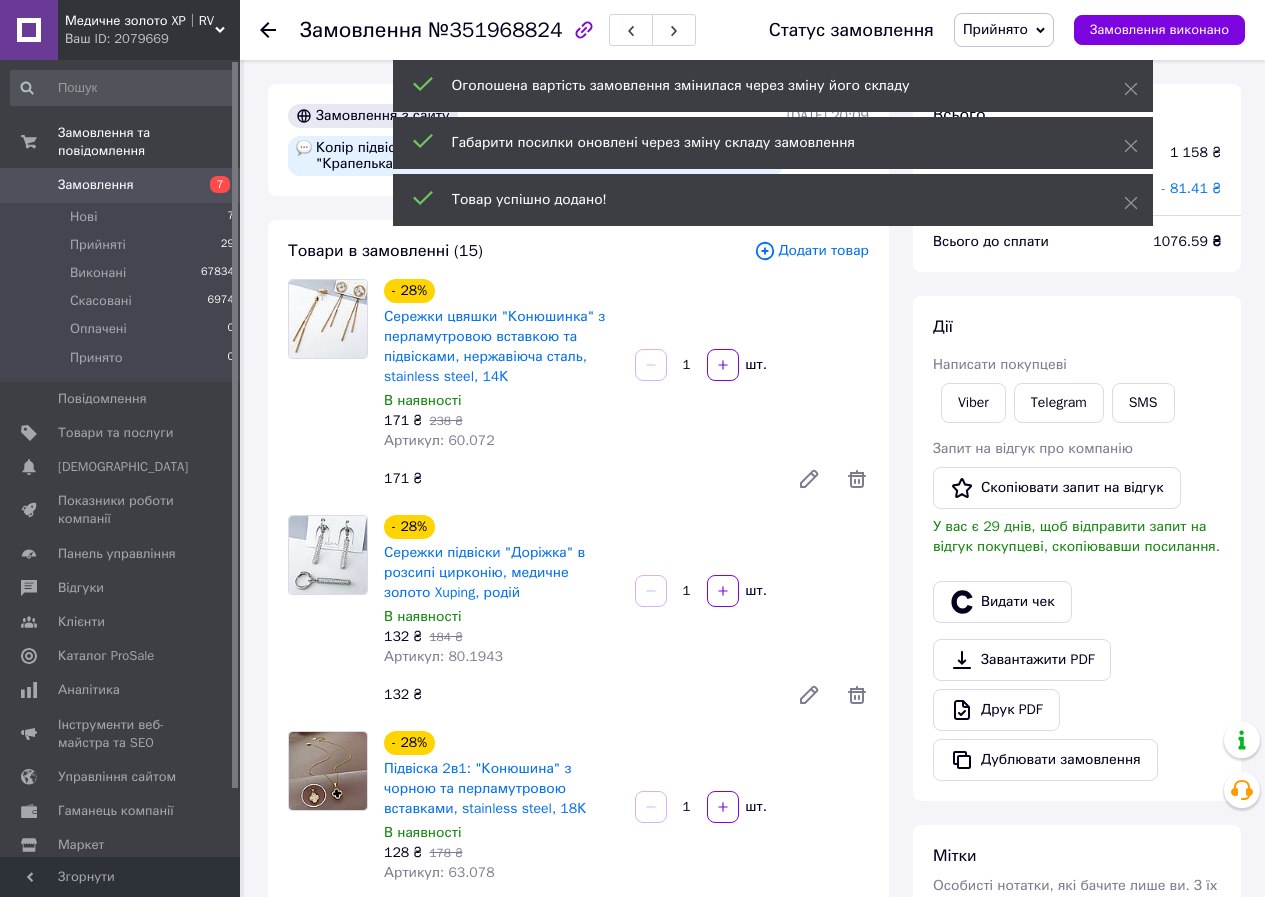 click on "- 81.41 ₴" at bounding box center (1191, 188) 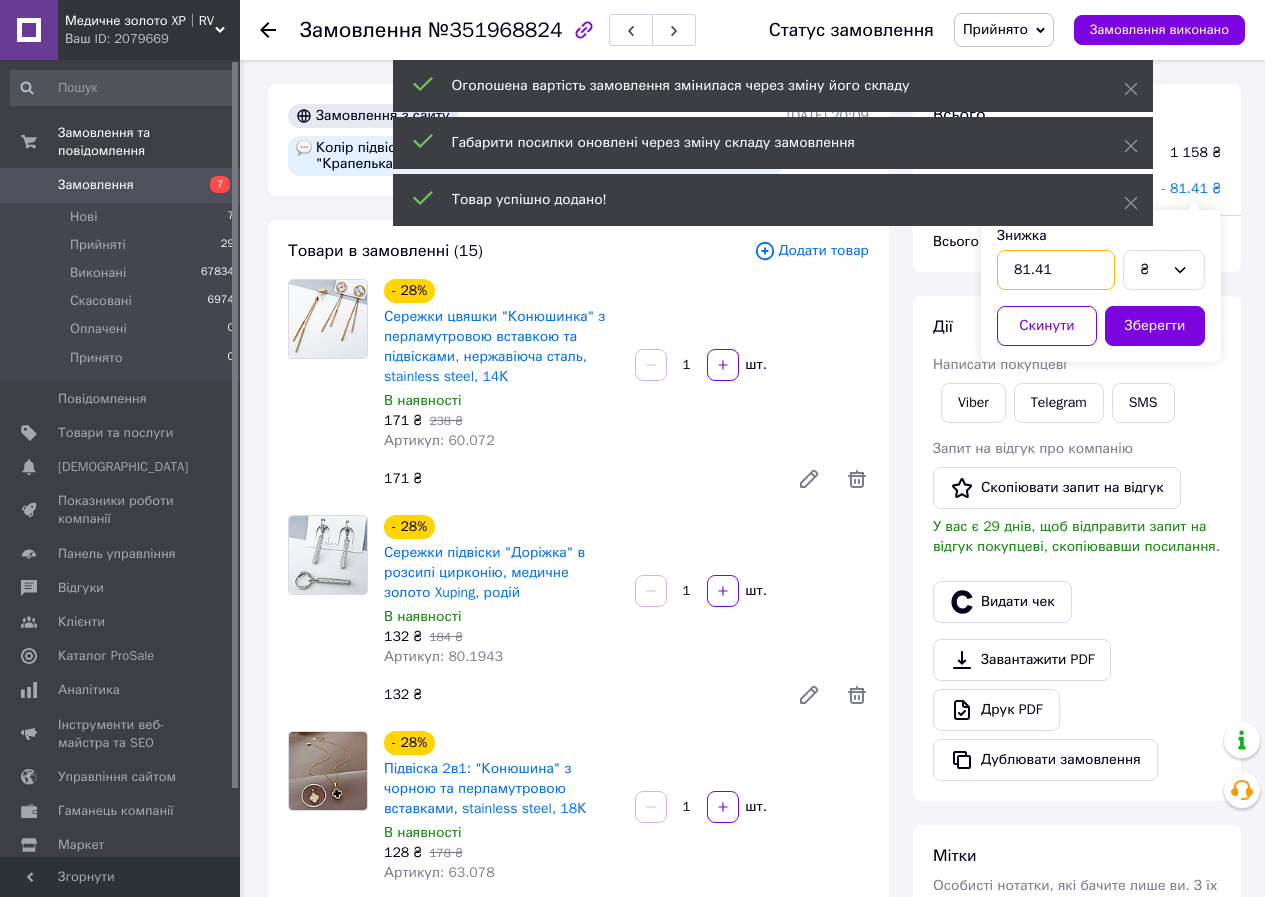 drag, startPoint x: 1069, startPoint y: 274, endPoint x: 993, endPoint y: 271, distance: 76.05919 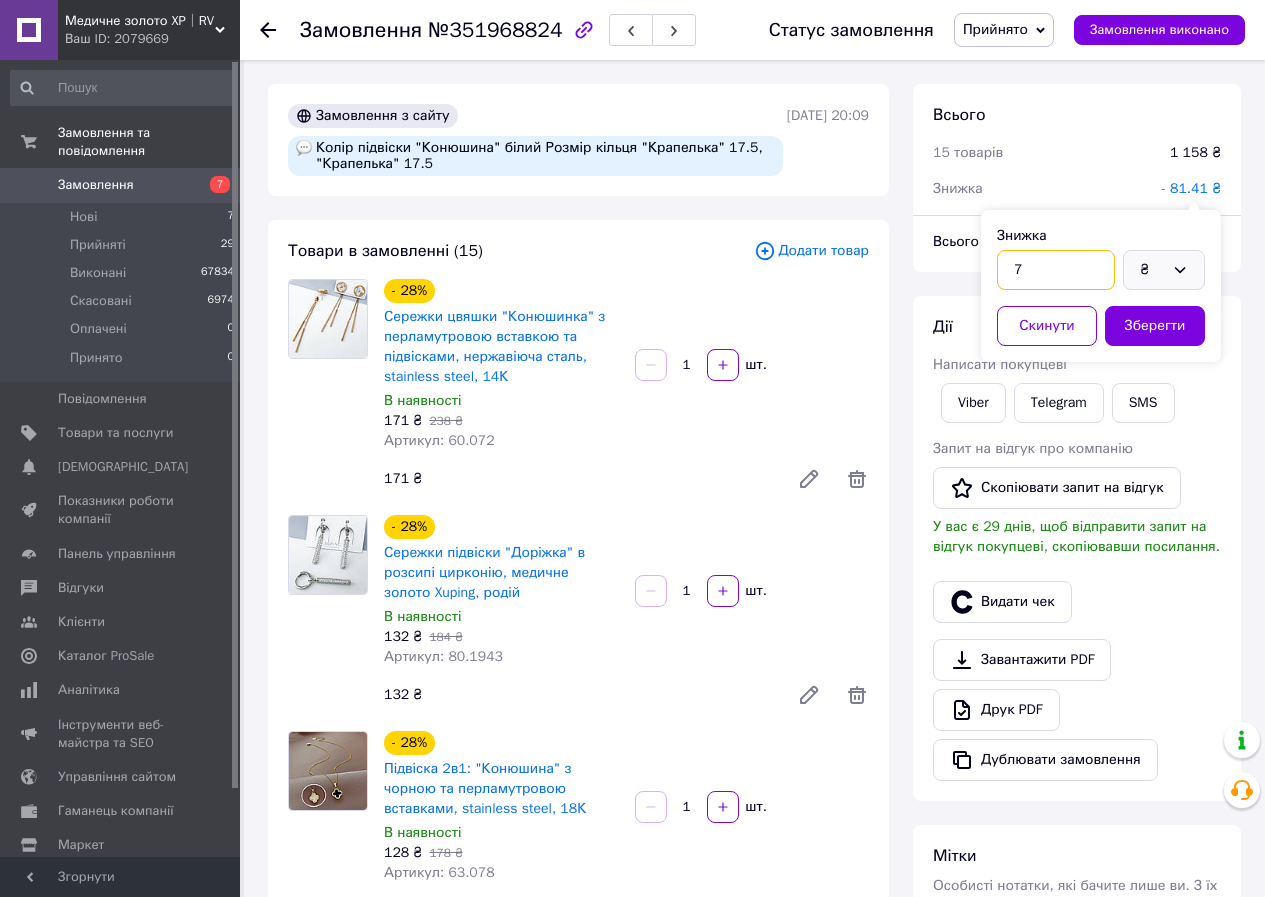 type on "7" 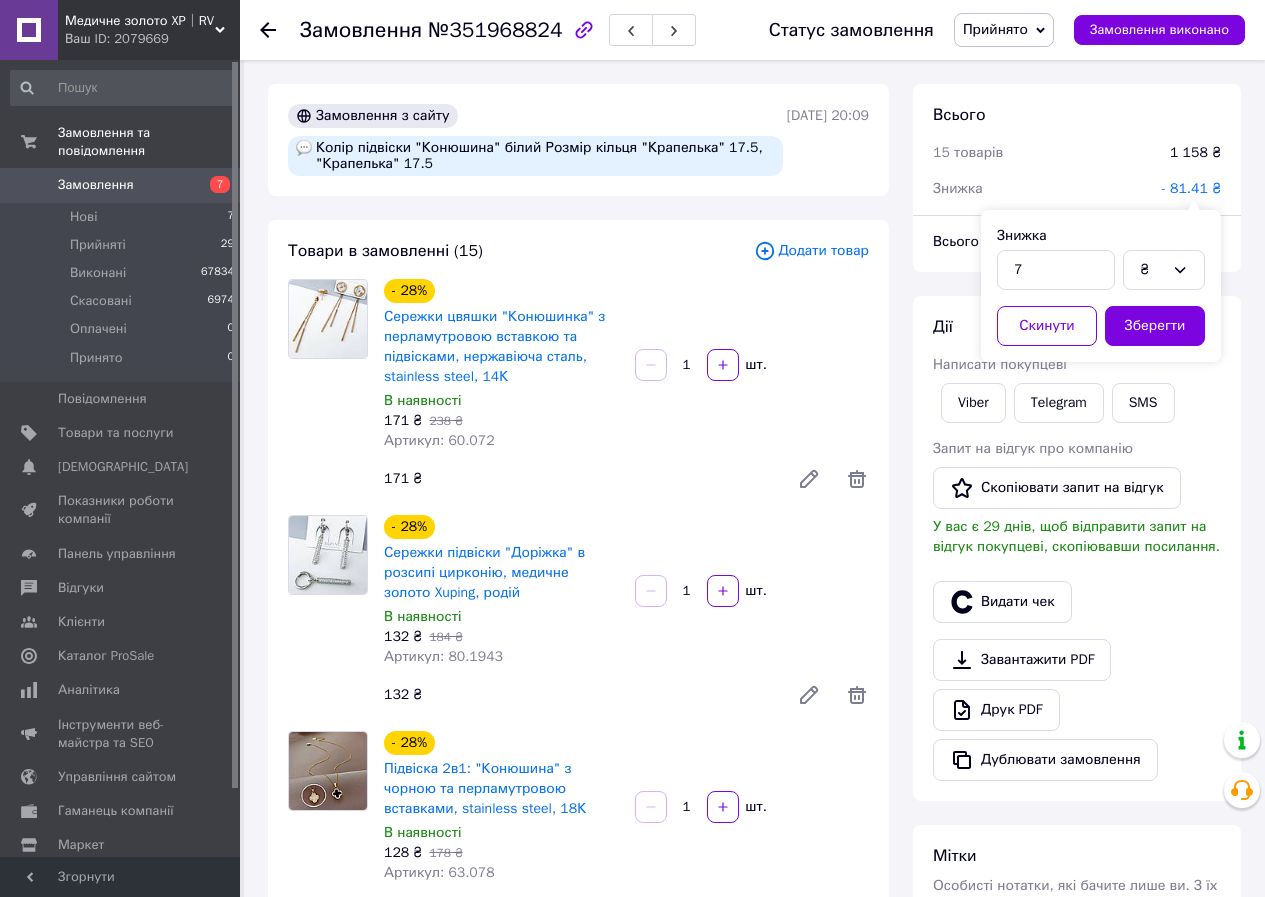 drag, startPoint x: 1159, startPoint y: 274, endPoint x: 1145, endPoint y: 291, distance: 22.022715 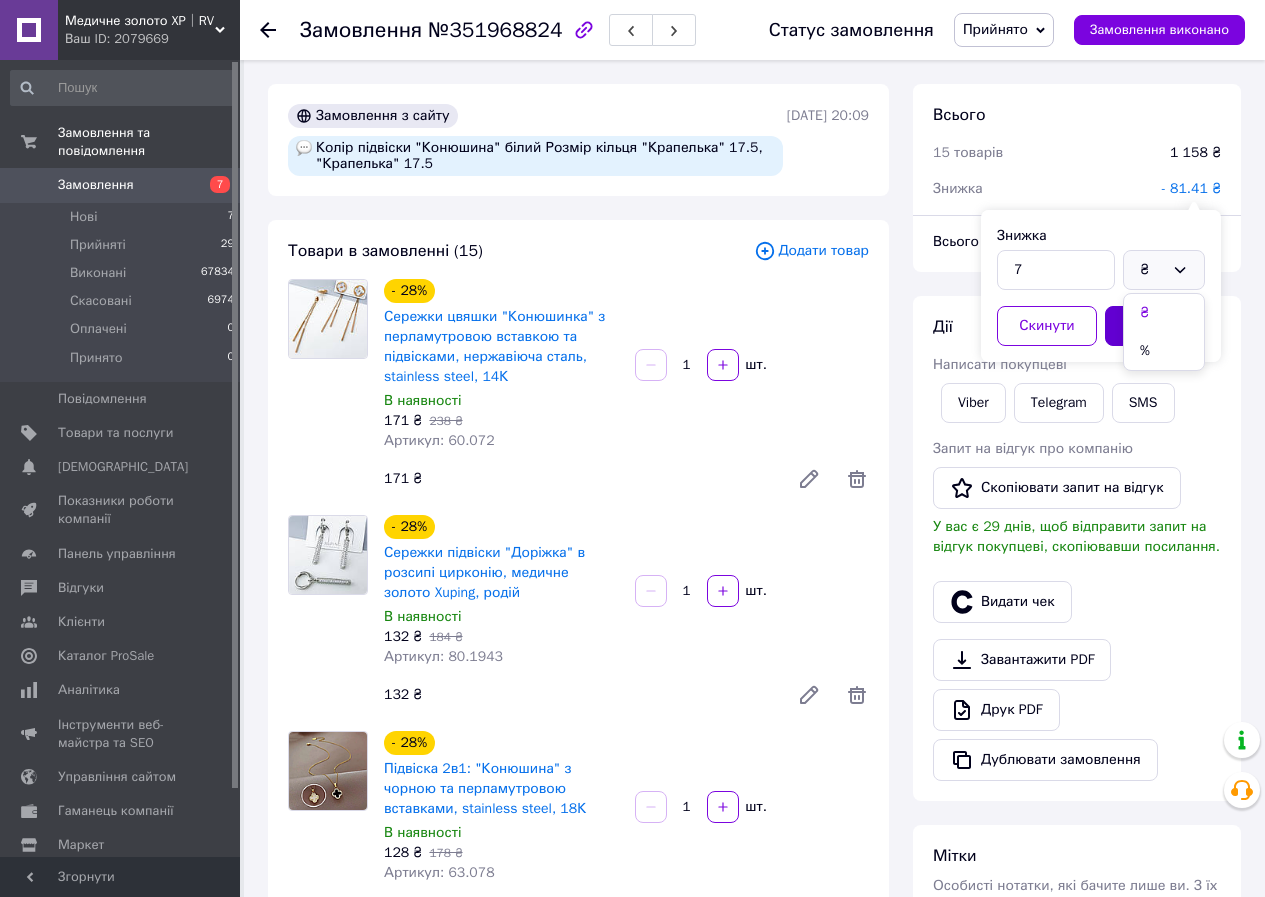 click on "%" at bounding box center [1164, 351] 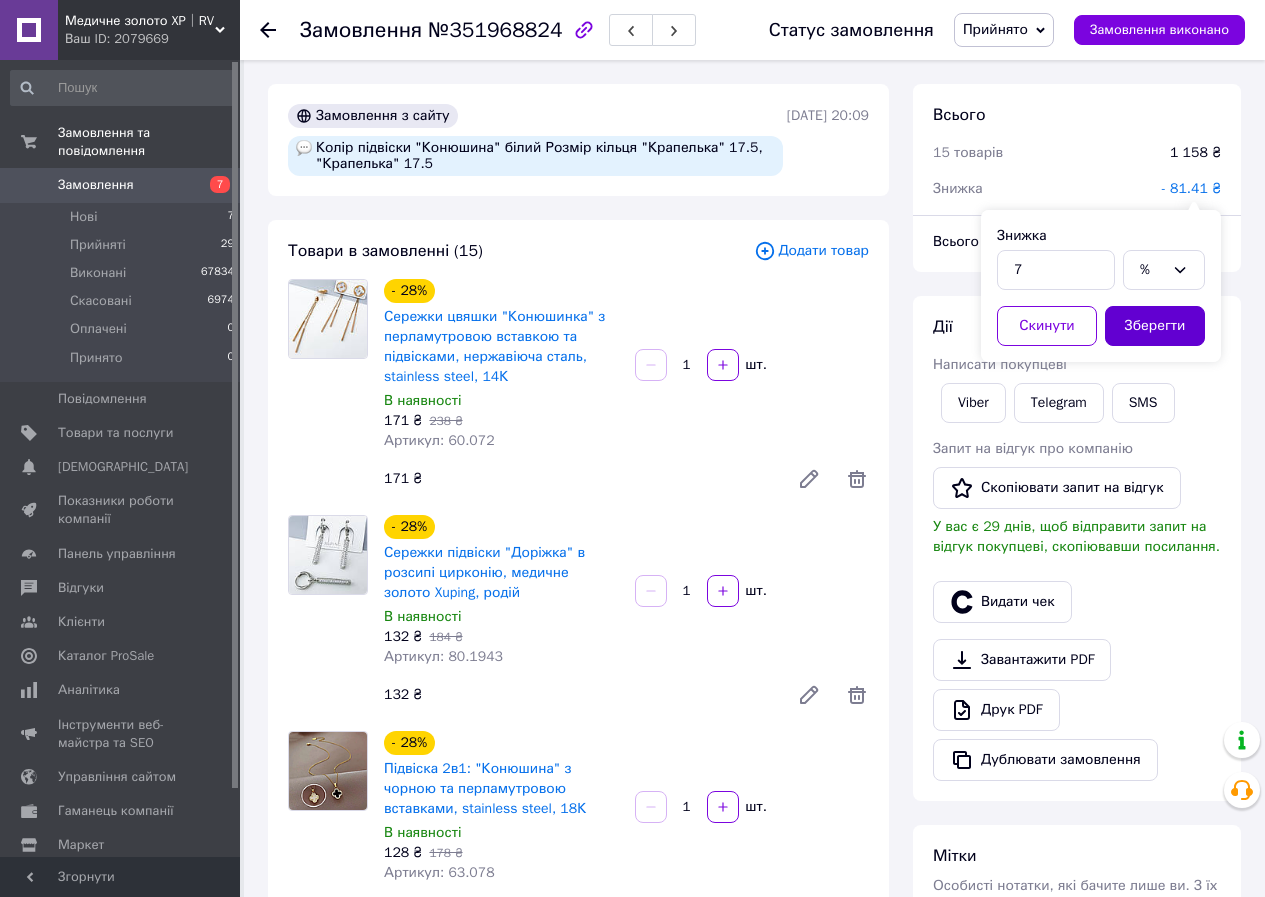 click on "Зберегти" at bounding box center (1155, 326) 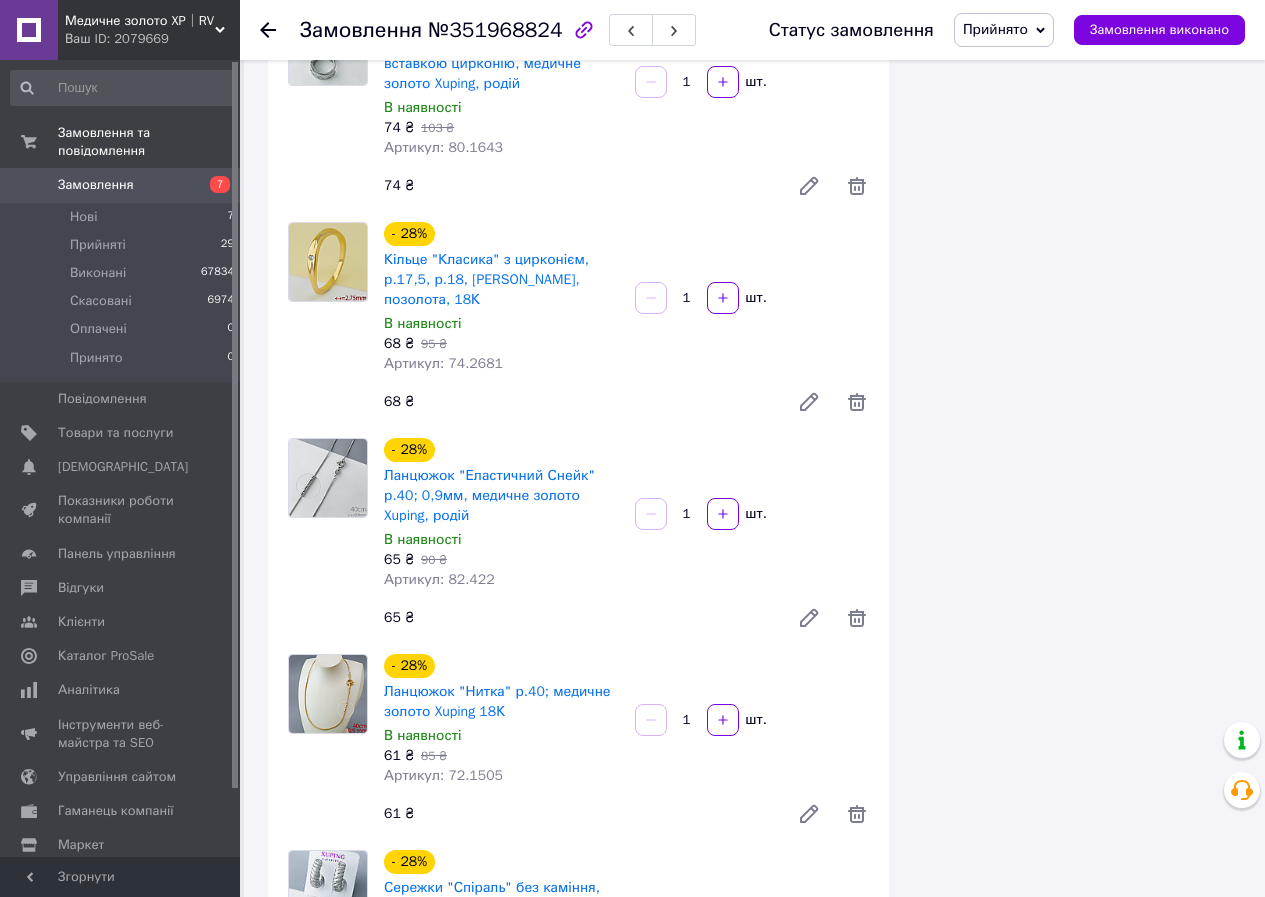 scroll, scrollTop: 1100, scrollLeft: 0, axis: vertical 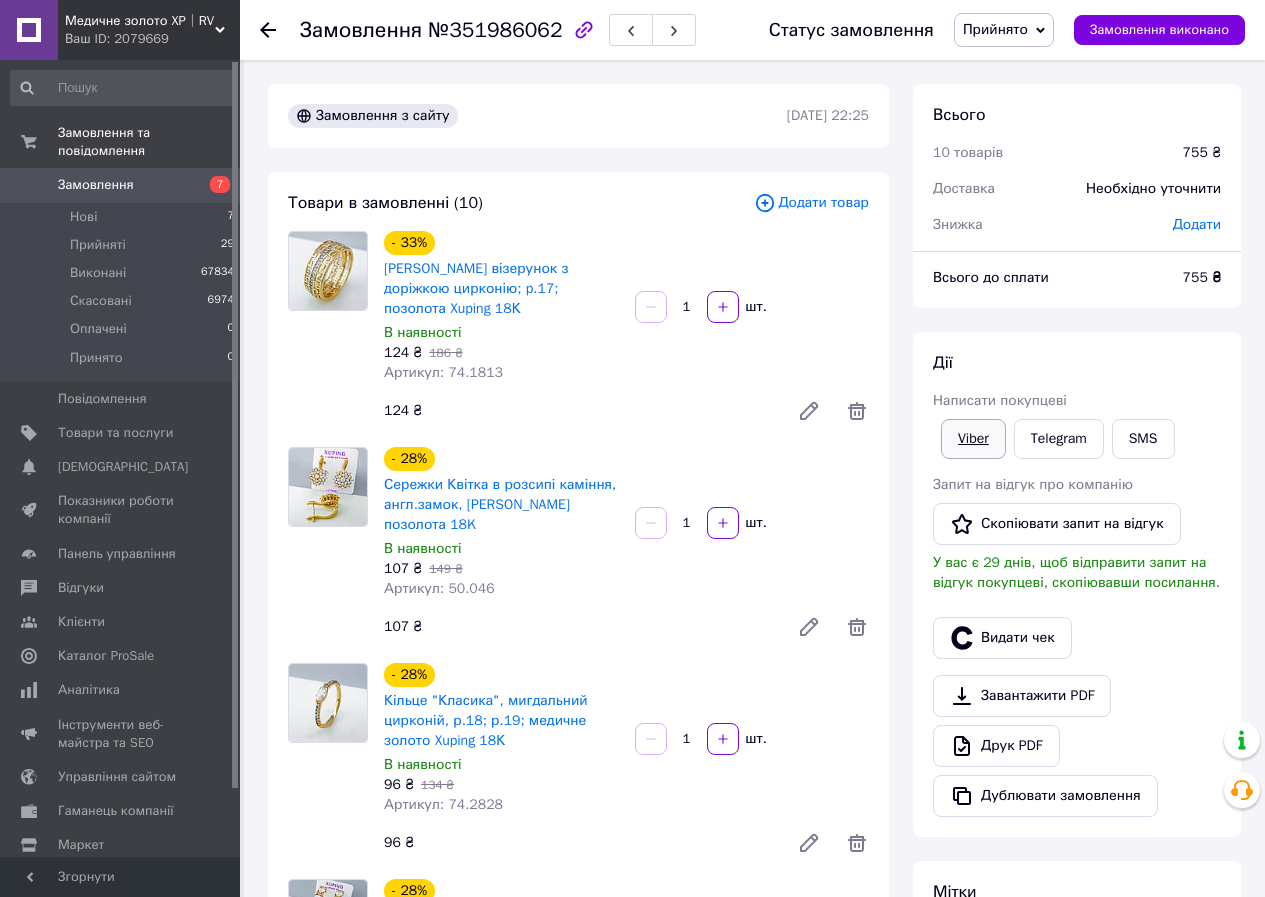 click on "Viber" at bounding box center (973, 439) 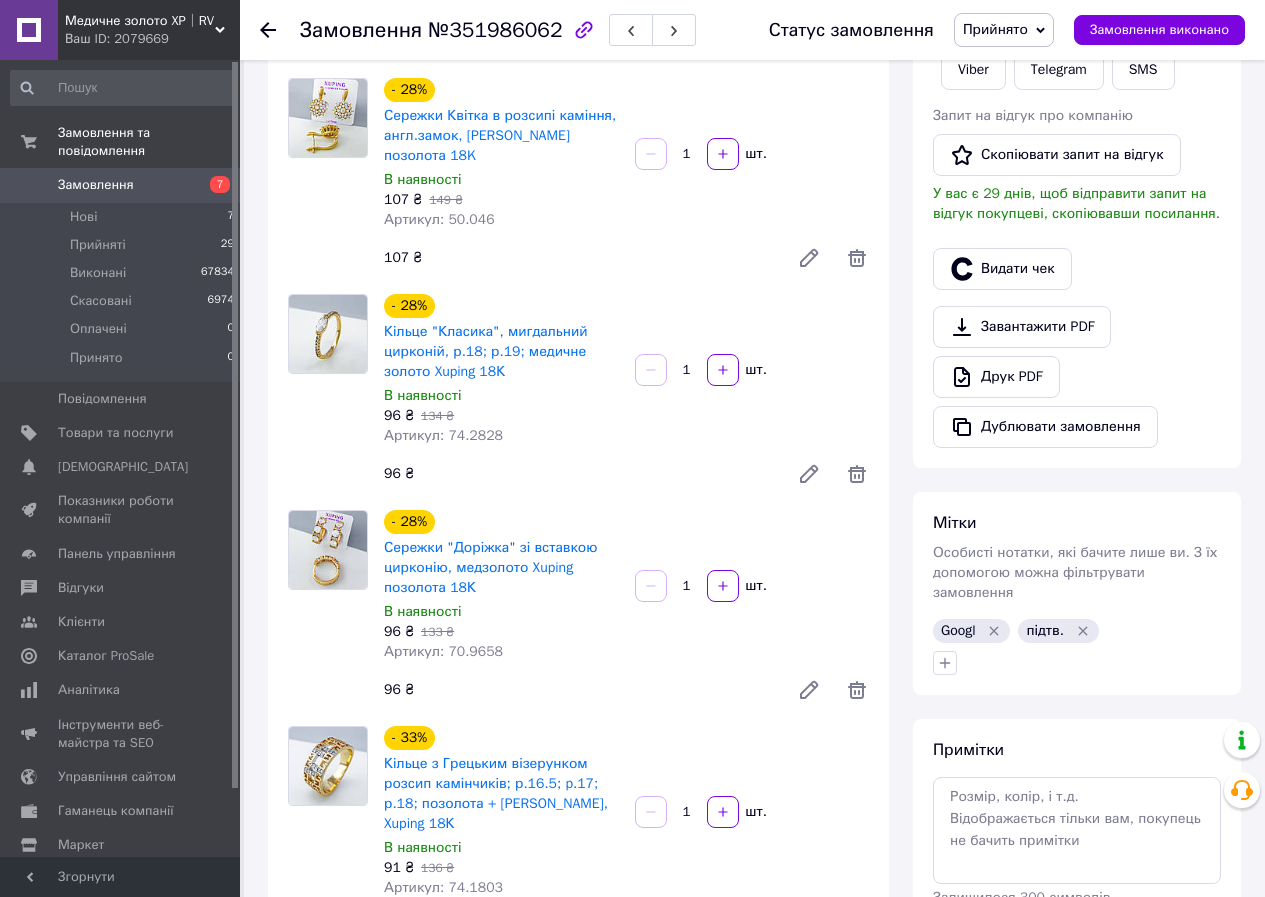 scroll, scrollTop: 500, scrollLeft: 0, axis: vertical 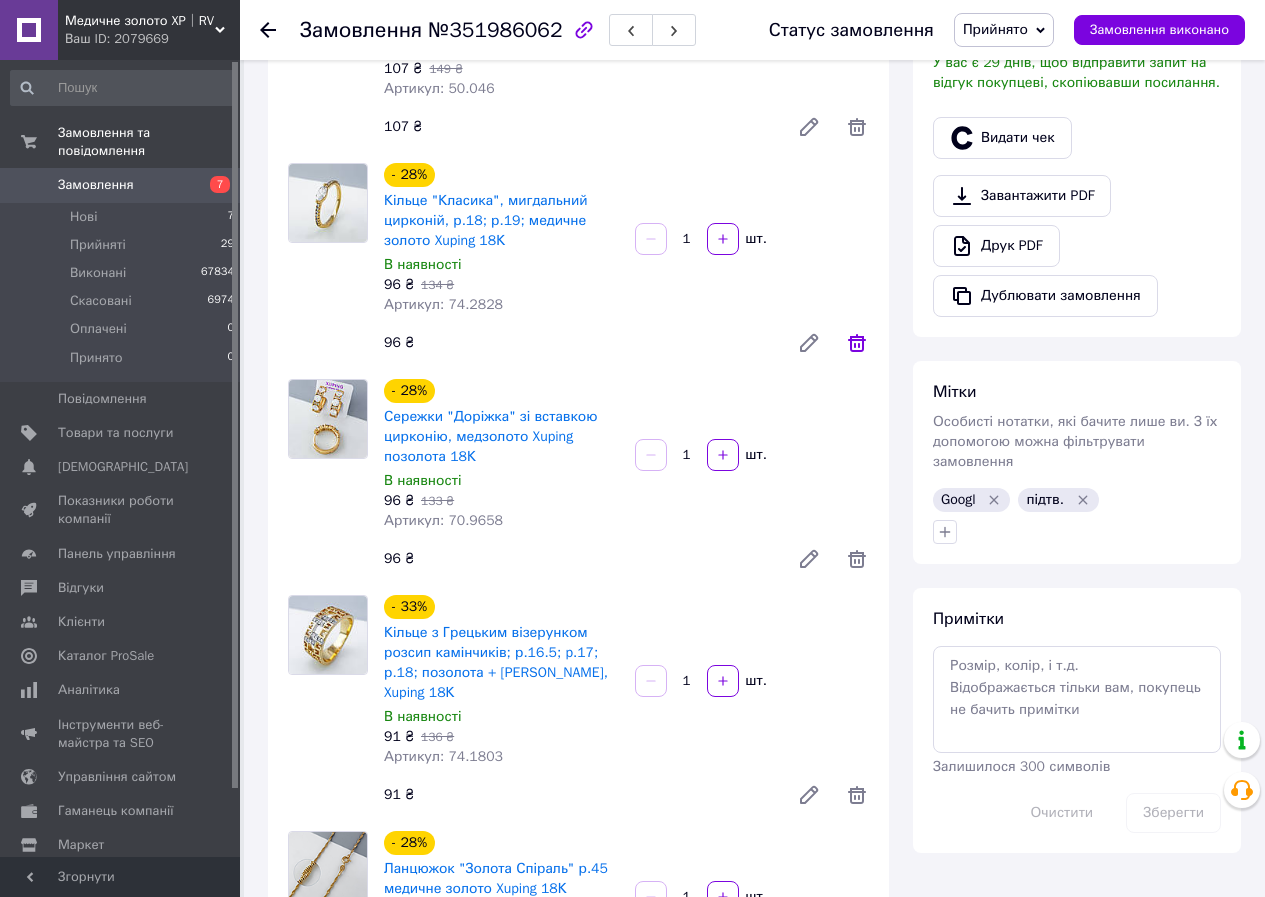click 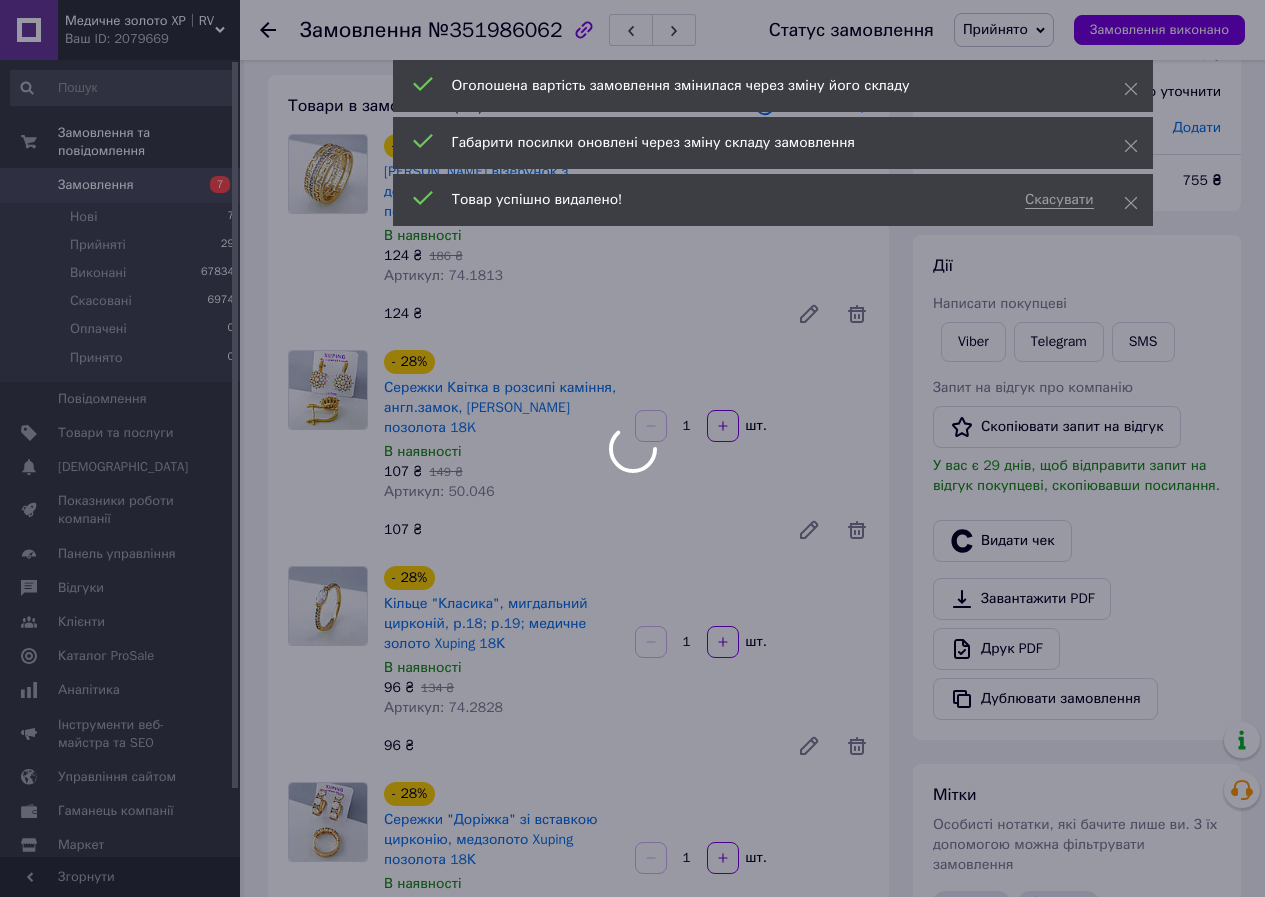 scroll, scrollTop: 0, scrollLeft: 0, axis: both 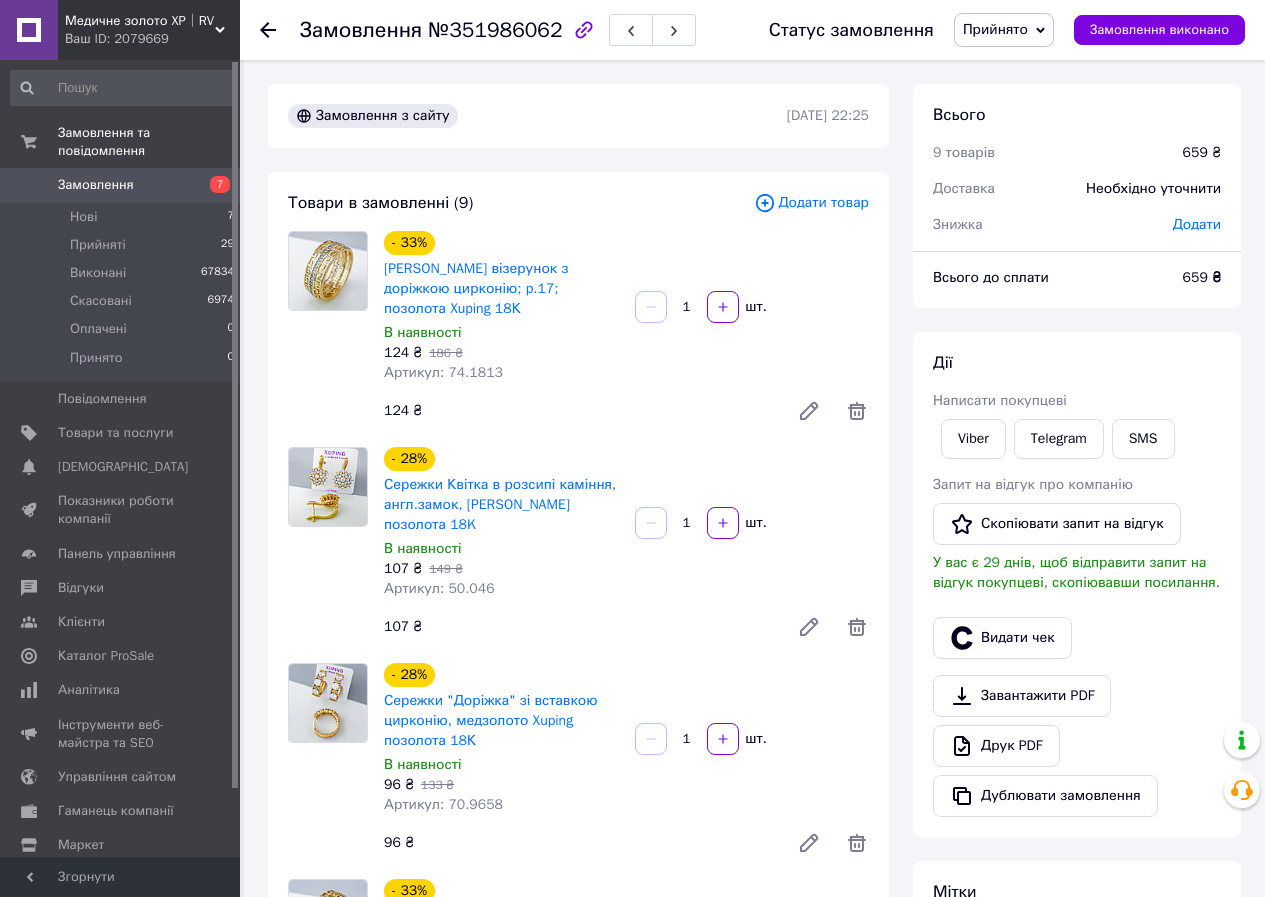 drag, startPoint x: 134, startPoint y: 15, endPoint x: 134, endPoint y: 27, distance: 12 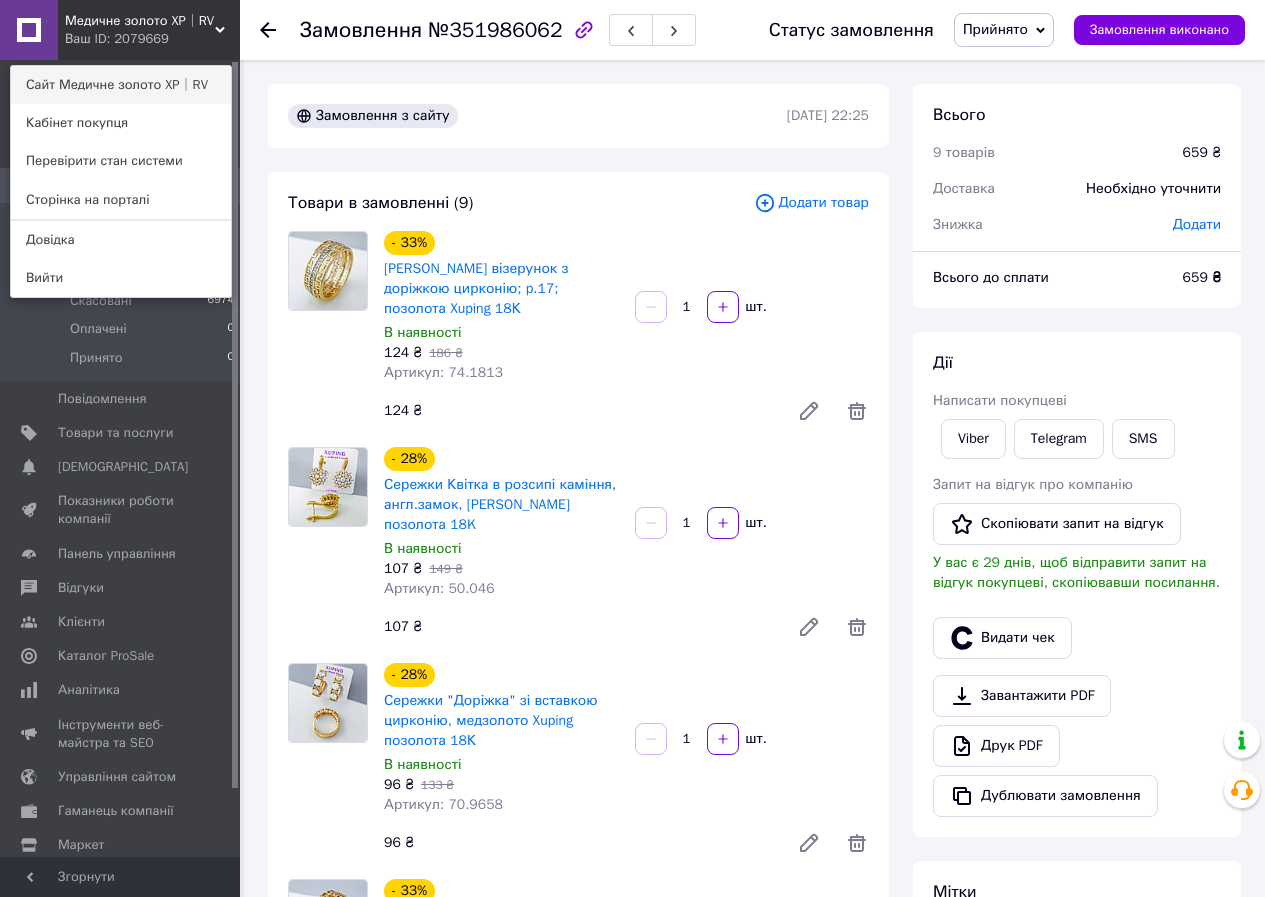 click on "Сайт Медичне золото XP│RV" at bounding box center [121, 85] 